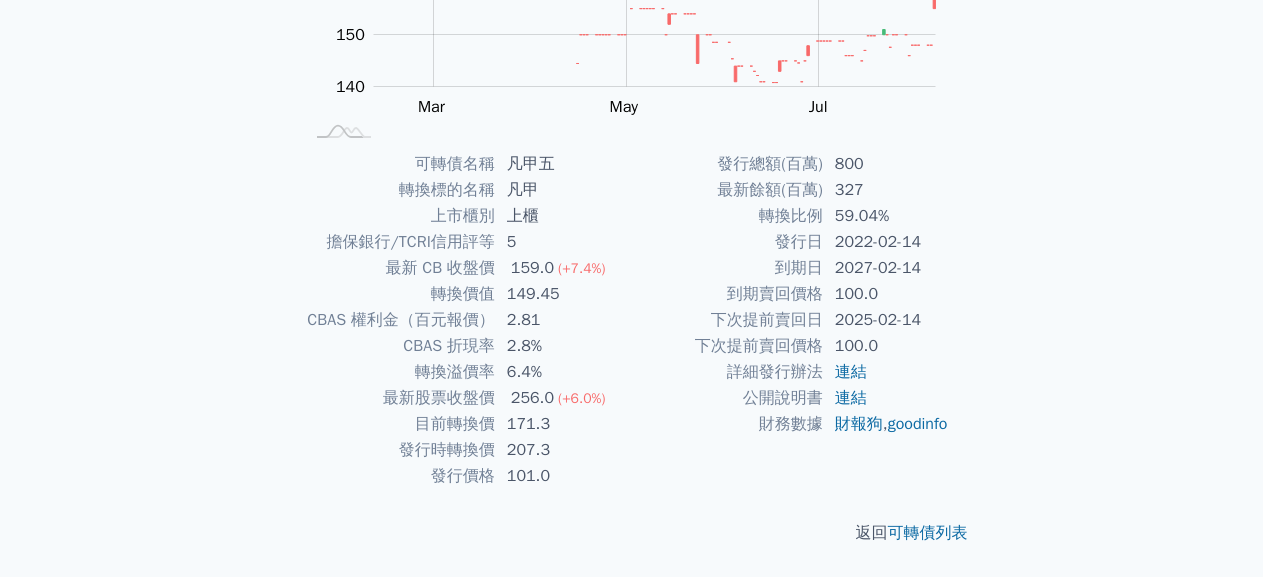 scroll, scrollTop: 0, scrollLeft: 0, axis: both 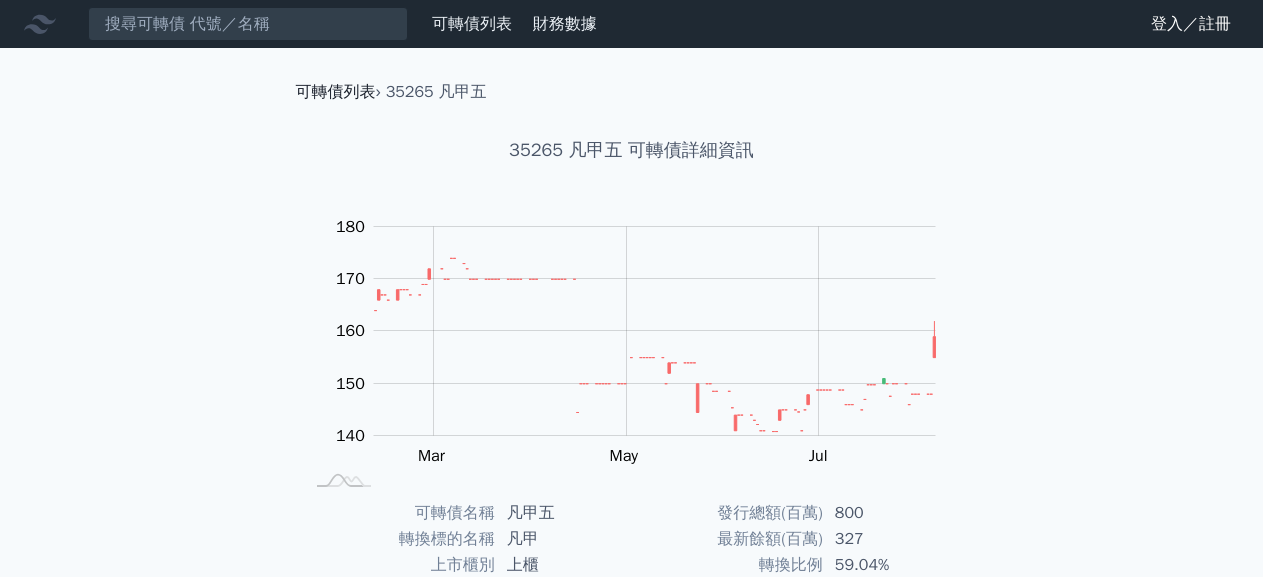 click on "可轉債列表" at bounding box center (336, 92) 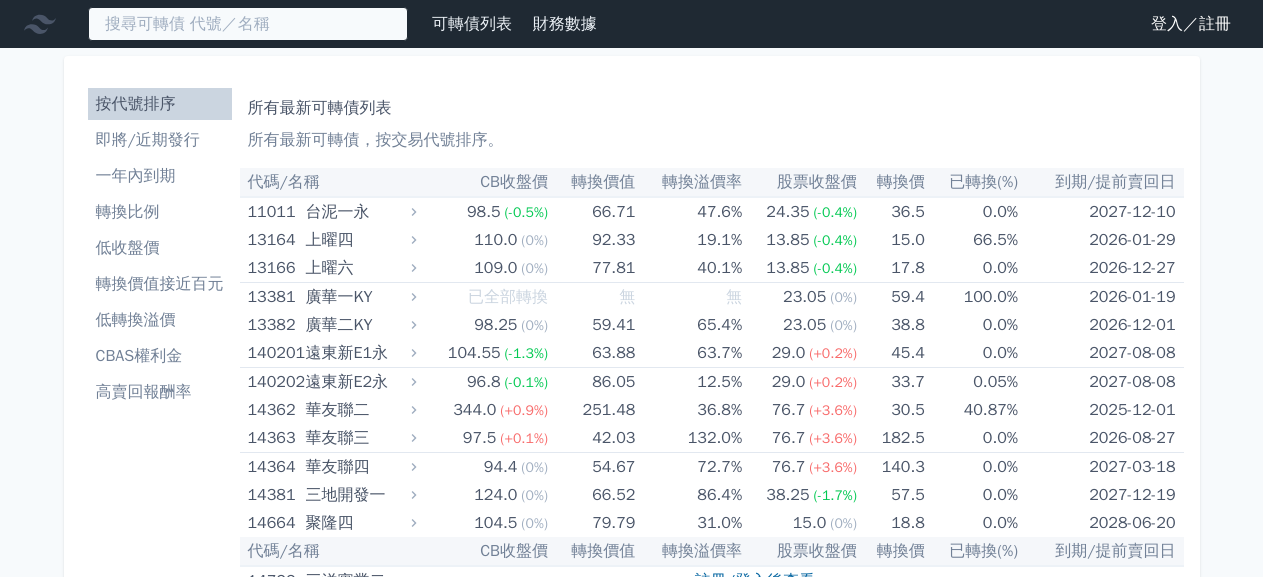 click at bounding box center [248, 24] 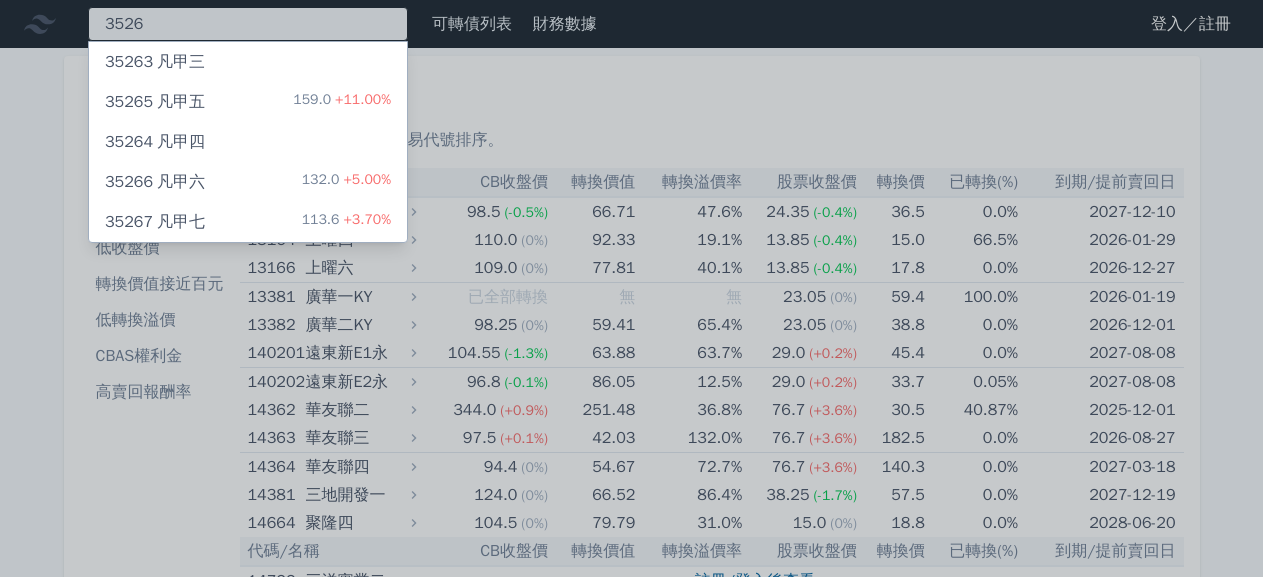 type on "3526" 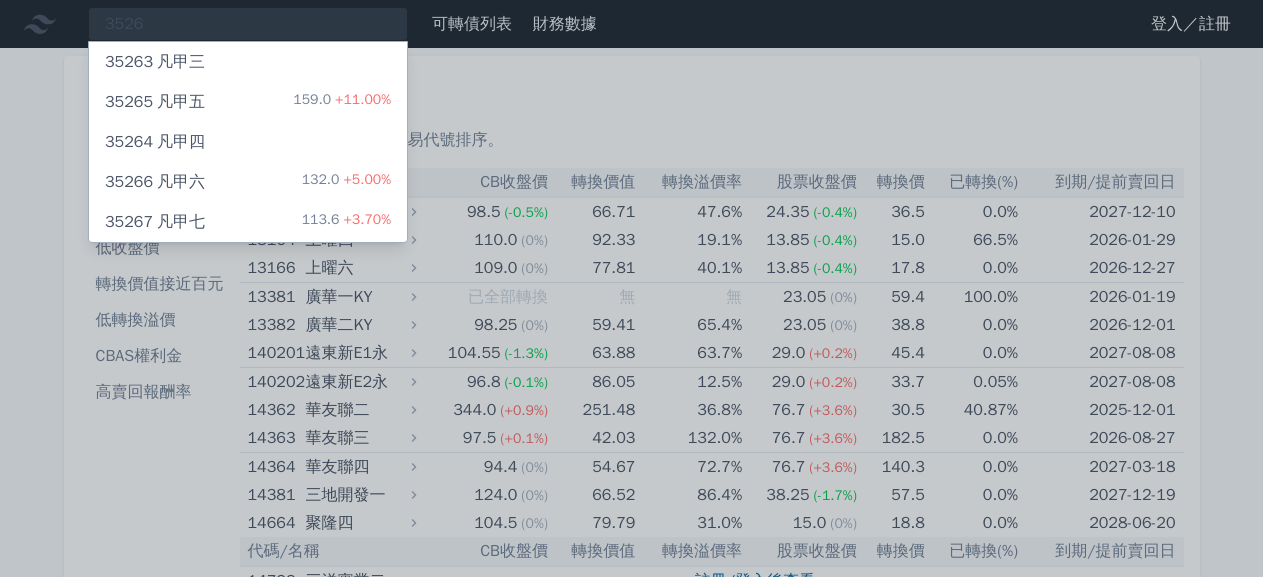 click on "113.6 +3.70%" at bounding box center [346, 222] 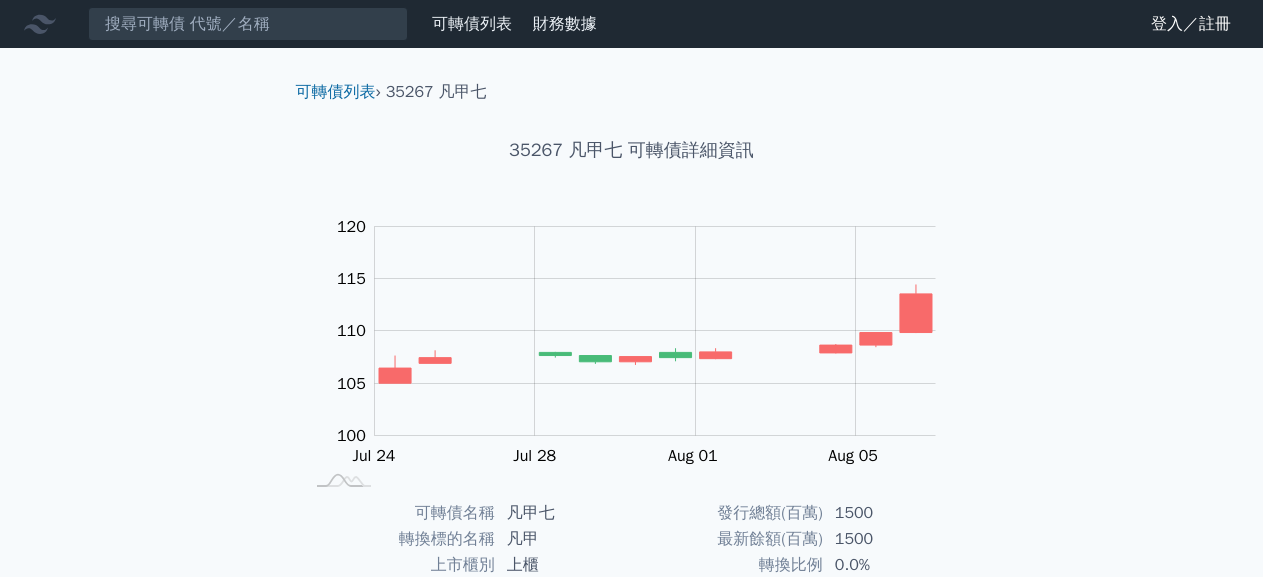 scroll, scrollTop: 300, scrollLeft: 0, axis: vertical 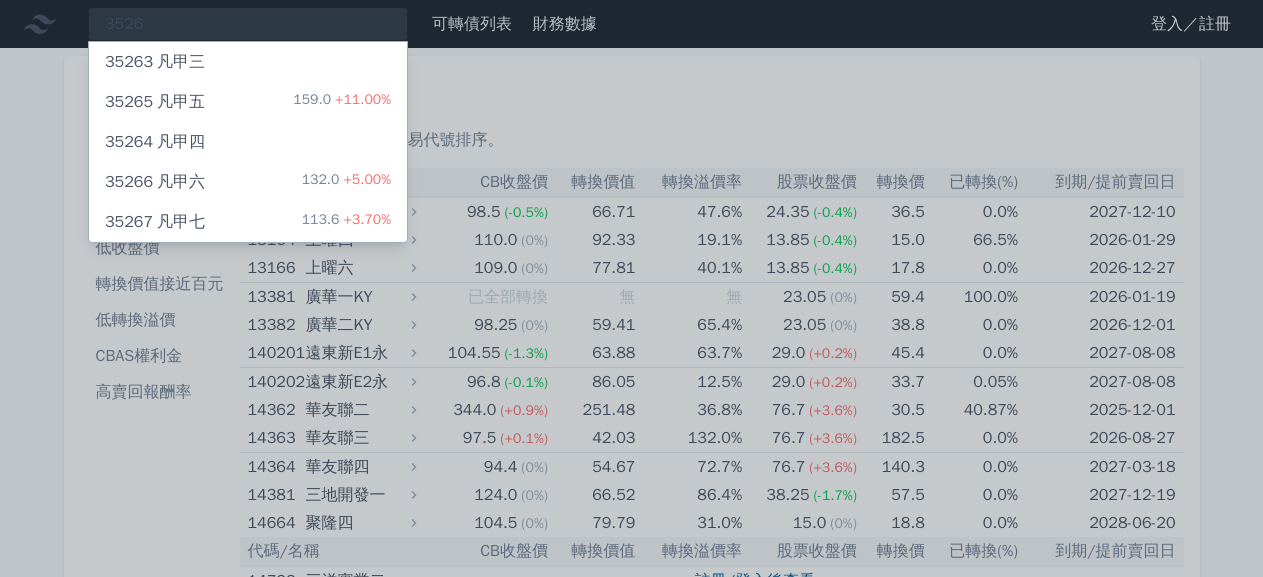click on "35266" at bounding box center (129, 182) 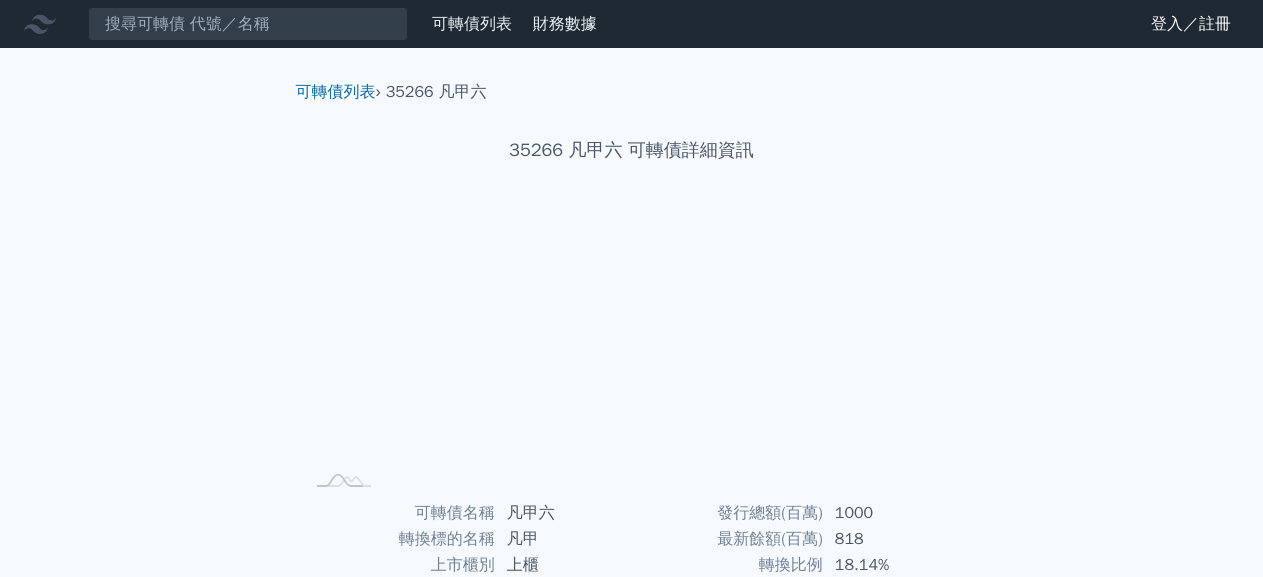 scroll, scrollTop: 200, scrollLeft: 0, axis: vertical 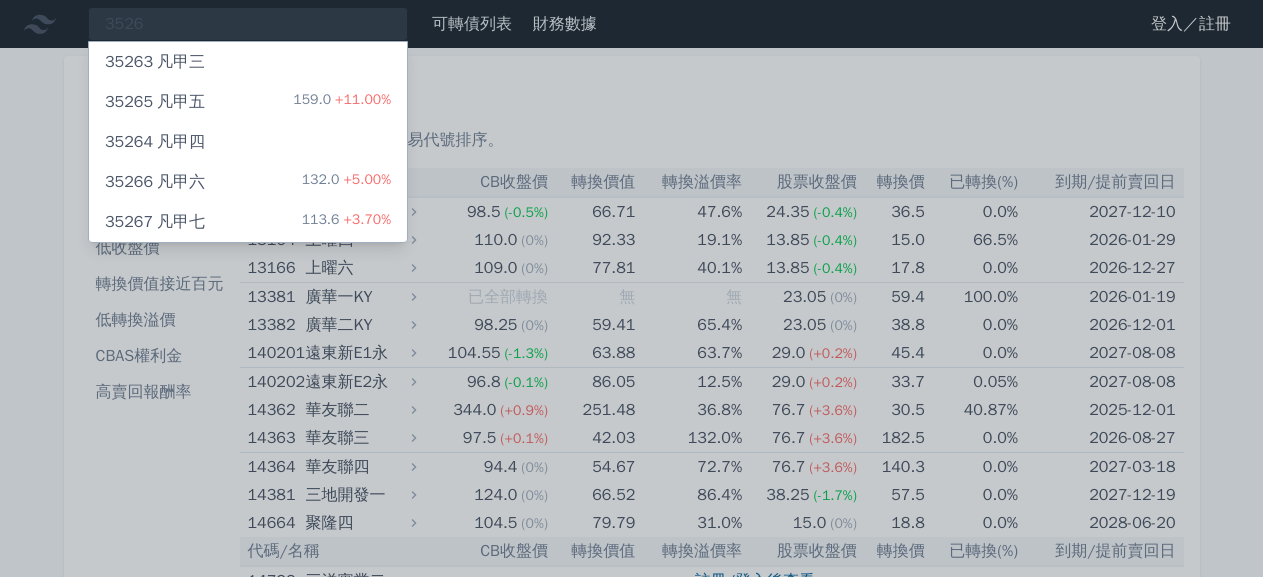 click on "35264 [NAME]" at bounding box center [155, 142] 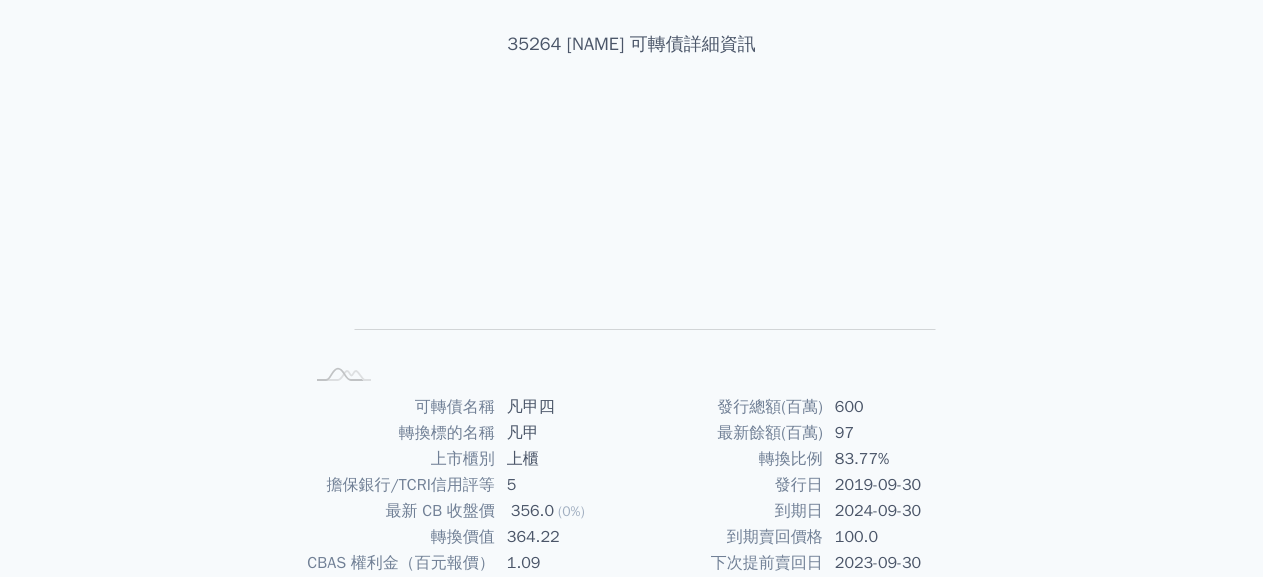 scroll, scrollTop: 200, scrollLeft: 0, axis: vertical 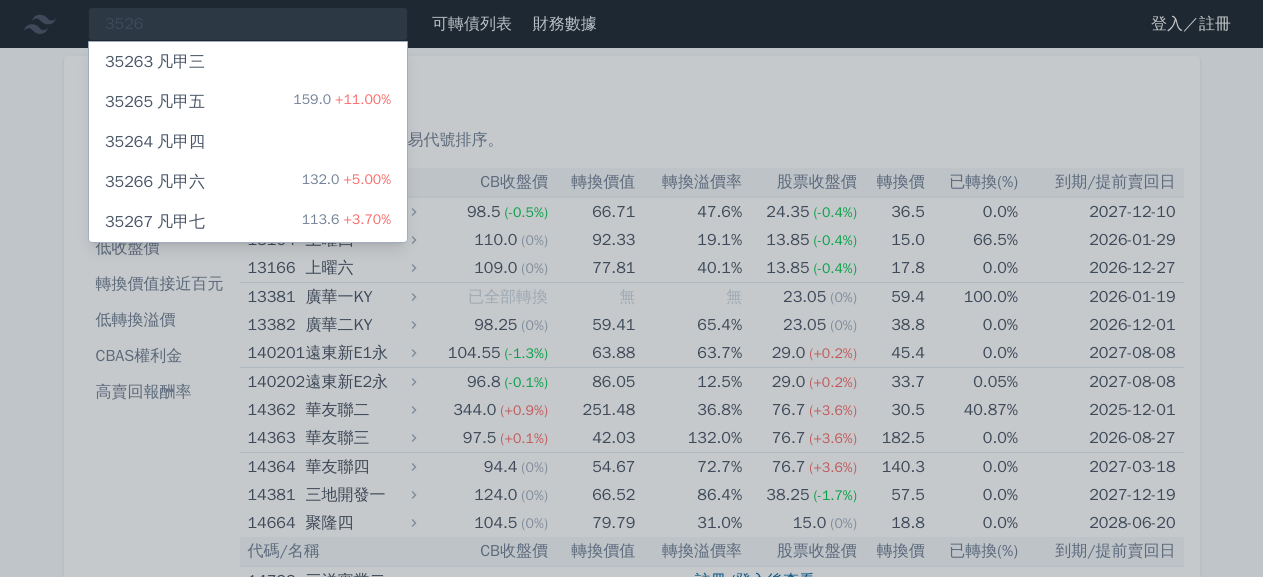 click on "35265 凡甲五" at bounding box center [155, 102] 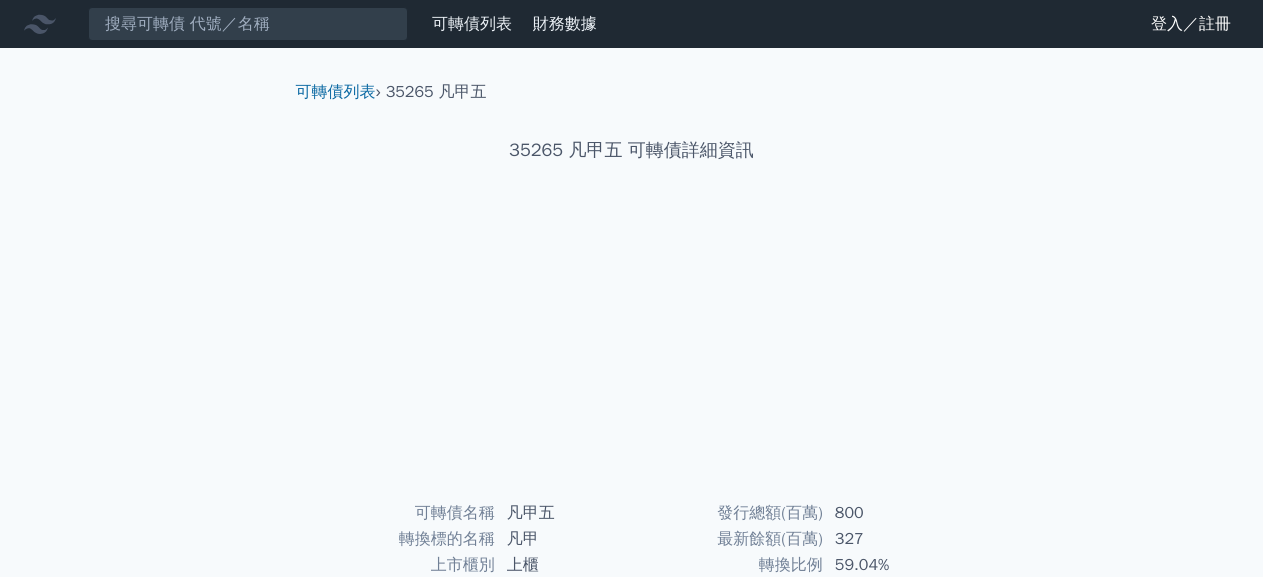 scroll, scrollTop: 200, scrollLeft: 0, axis: vertical 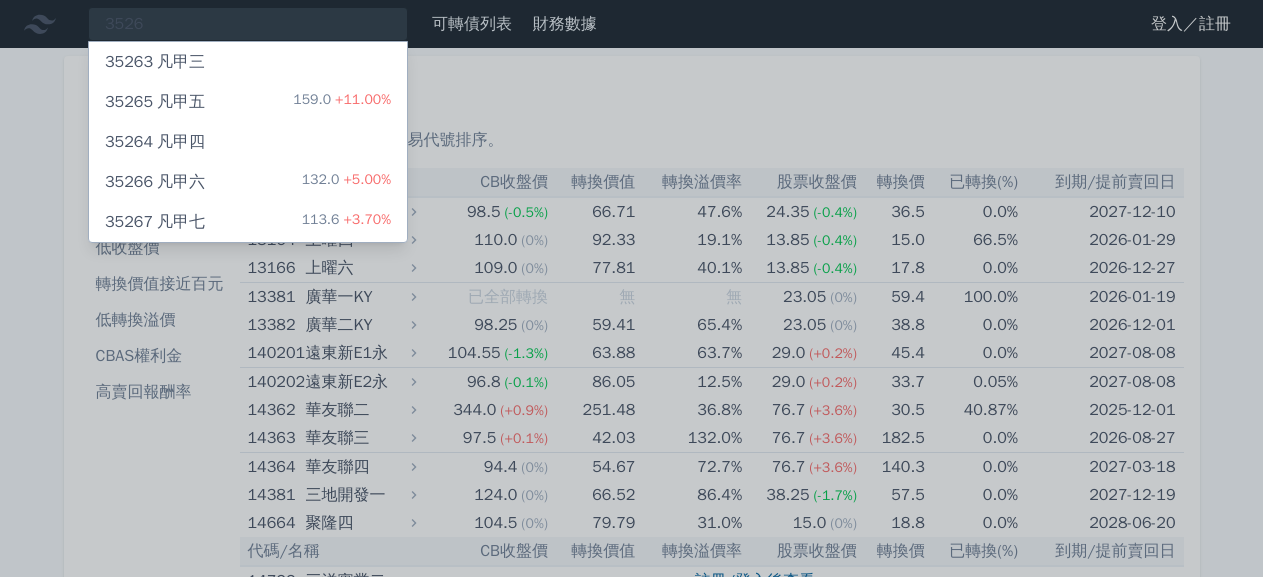 click on "35263 [NAME]" at bounding box center (155, 62) 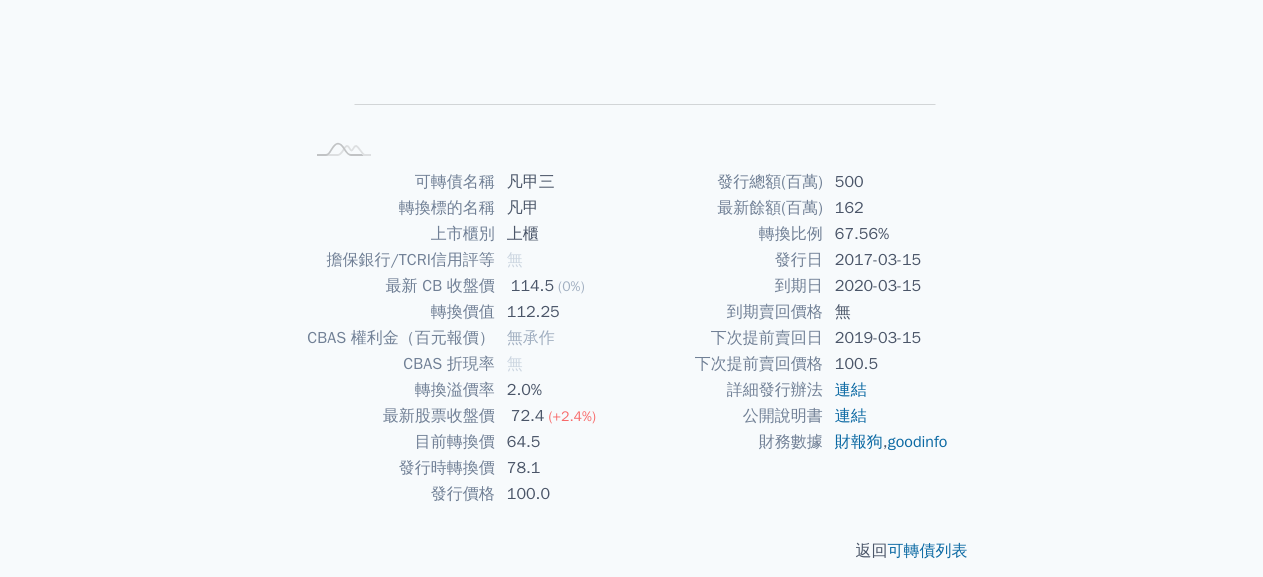 scroll, scrollTop: 349, scrollLeft: 0, axis: vertical 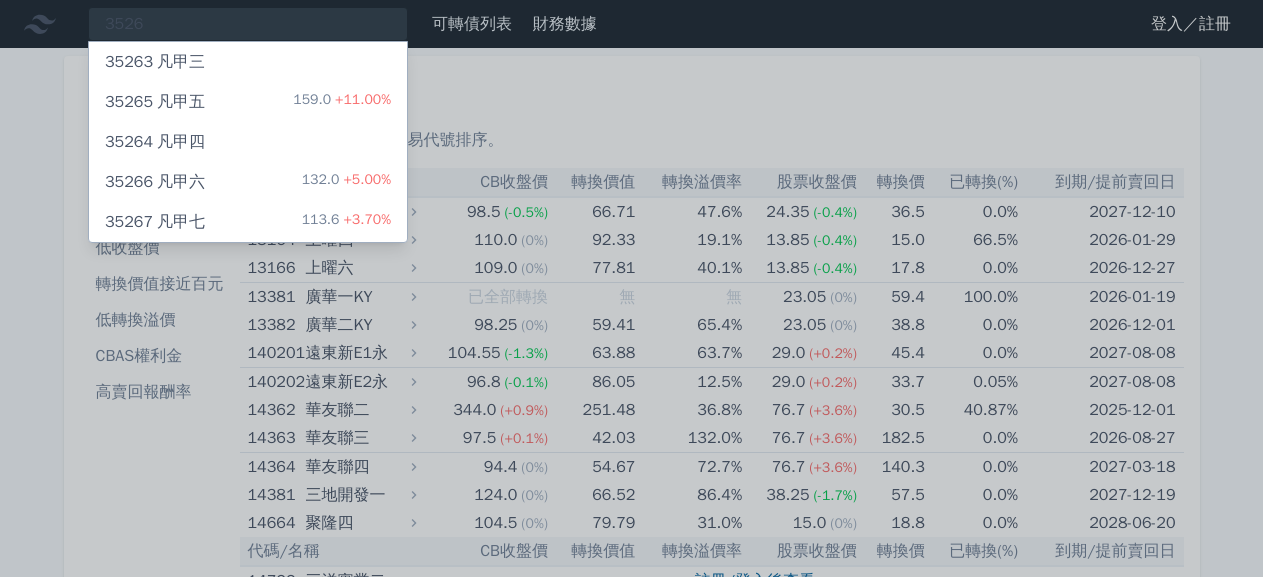 drag, startPoint x: 3, startPoint y: 324, endPoint x: 57, endPoint y: 331, distance: 54.451813 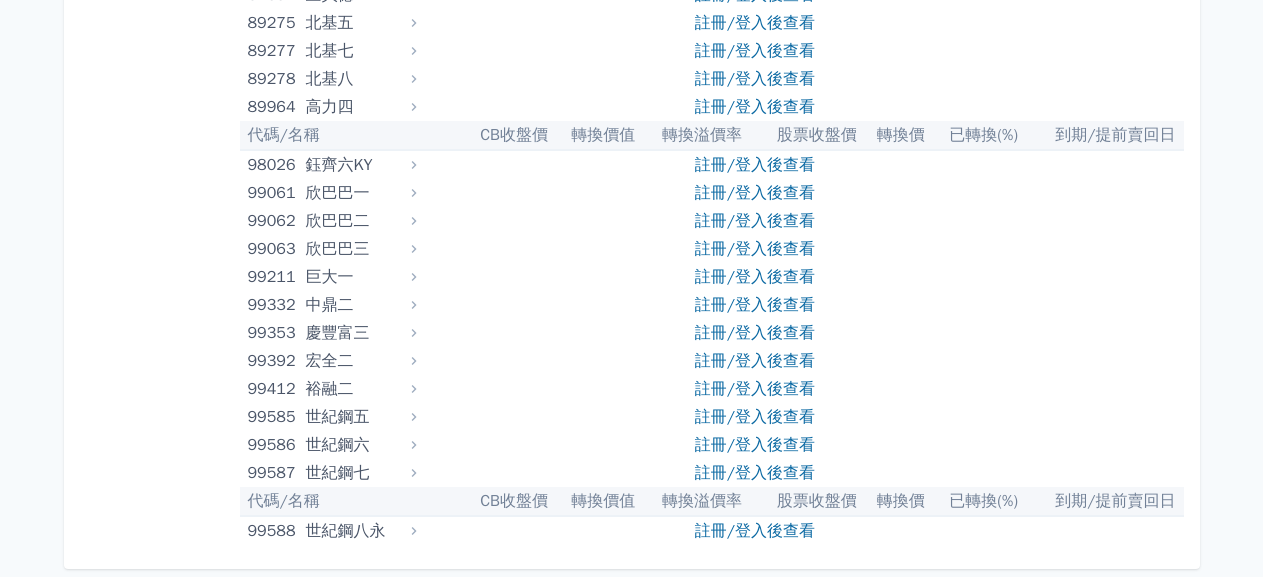 scroll, scrollTop: 4402, scrollLeft: 0, axis: vertical 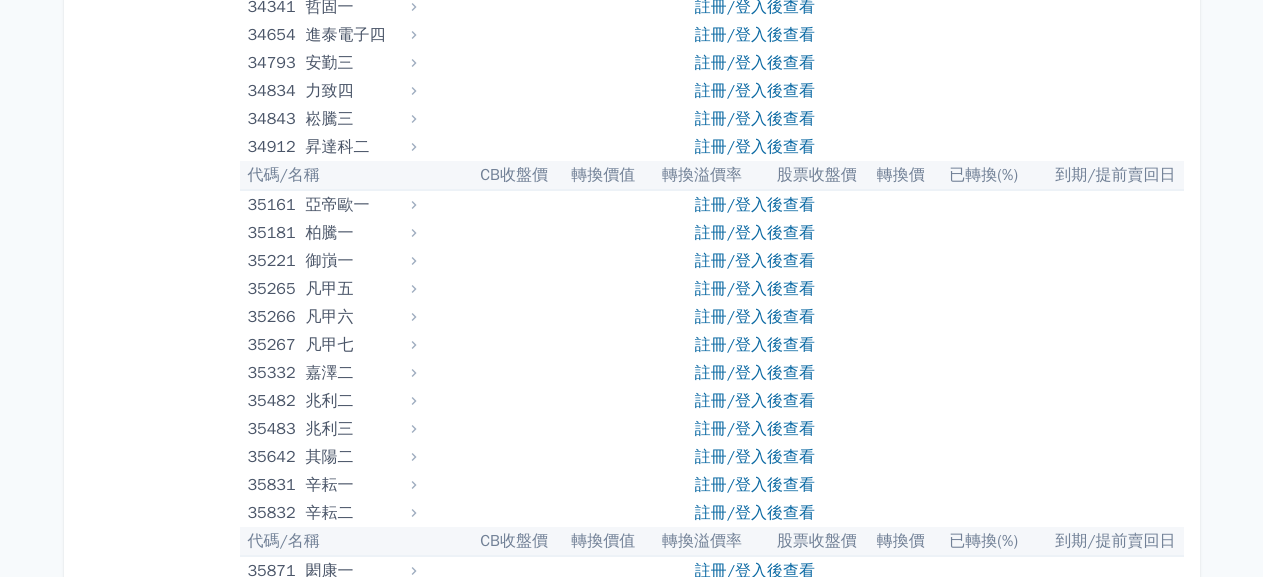 click on "按代號排序
即將/近期發行
一年內到期
轉換比例
低收盤價
轉換價值接近百元
低轉換溢價
CBAS權利金
高賣回報酬率" at bounding box center [160, 1791] 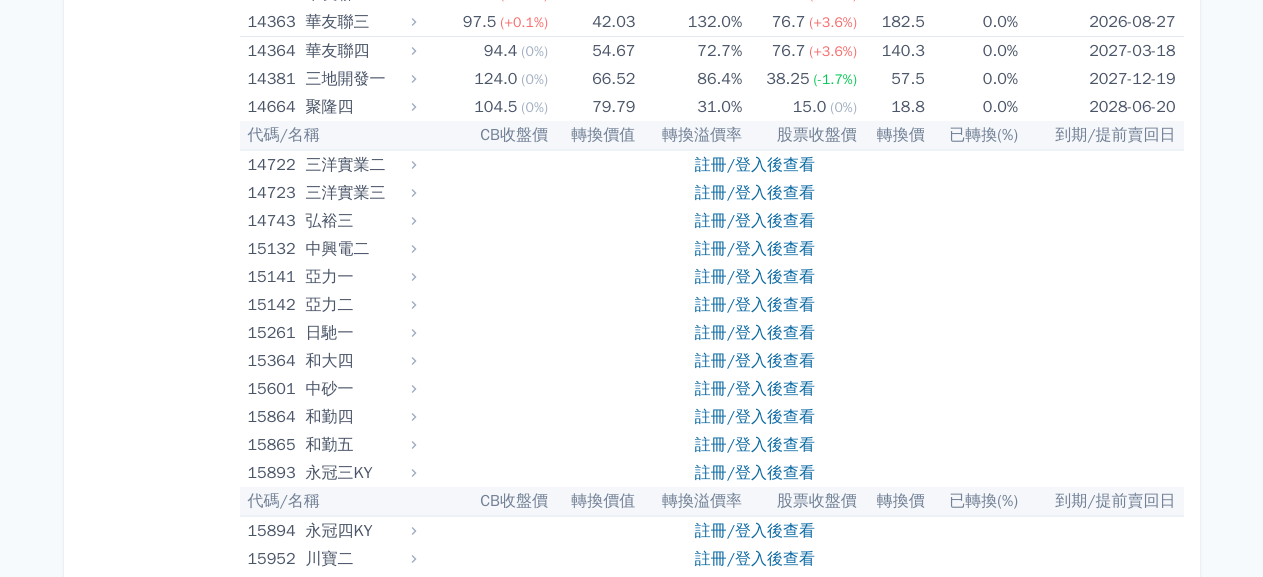 scroll, scrollTop: 0, scrollLeft: 0, axis: both 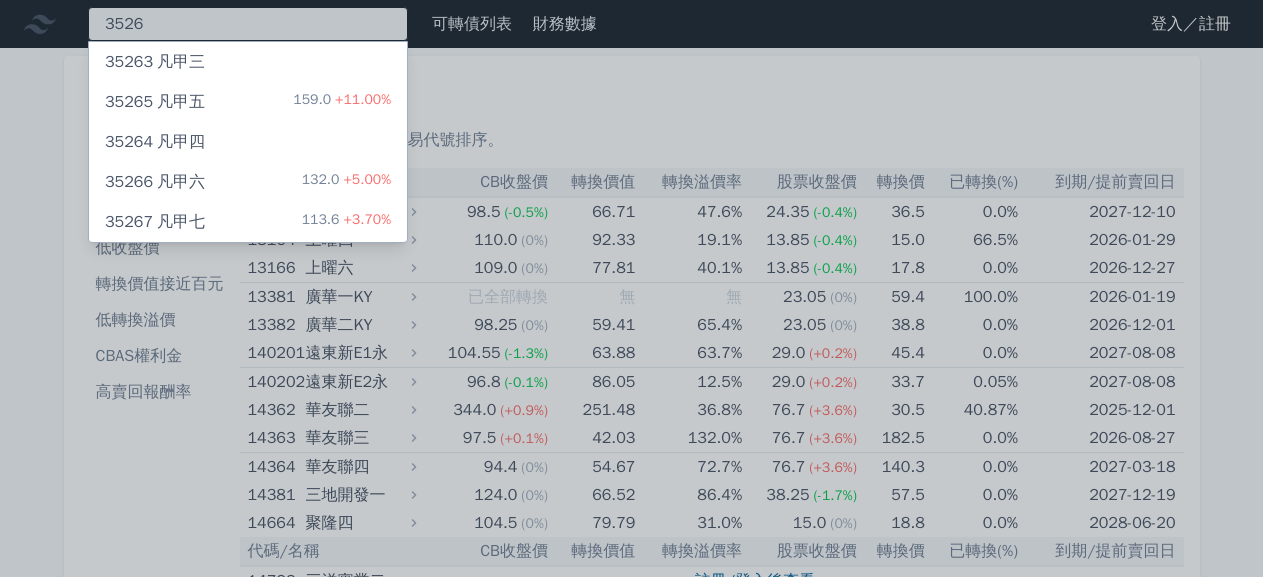 click on "3526
35263 [NAME]
35265 [NAME]
159.0 +11.00%
35264 [NAME]
35266 [NAME]
132.0 +5.00%
35267 [NAME]
113.6 +3.70%" at bounding box center [248, 24] 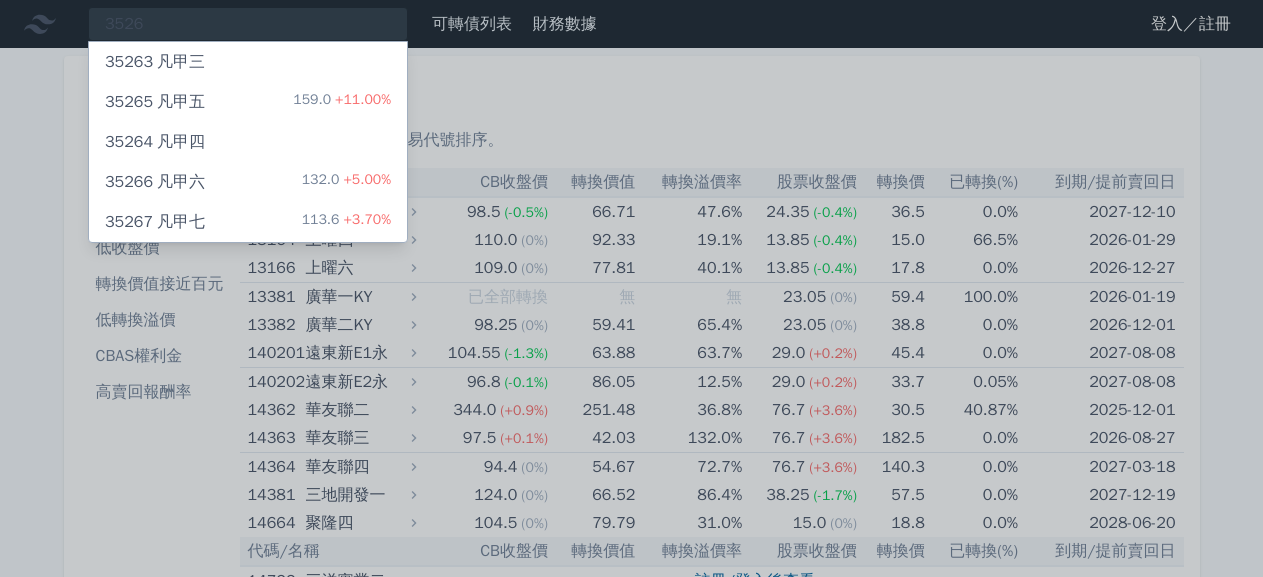 click on "35263 [NAME]" at bounding box center [248, 62] 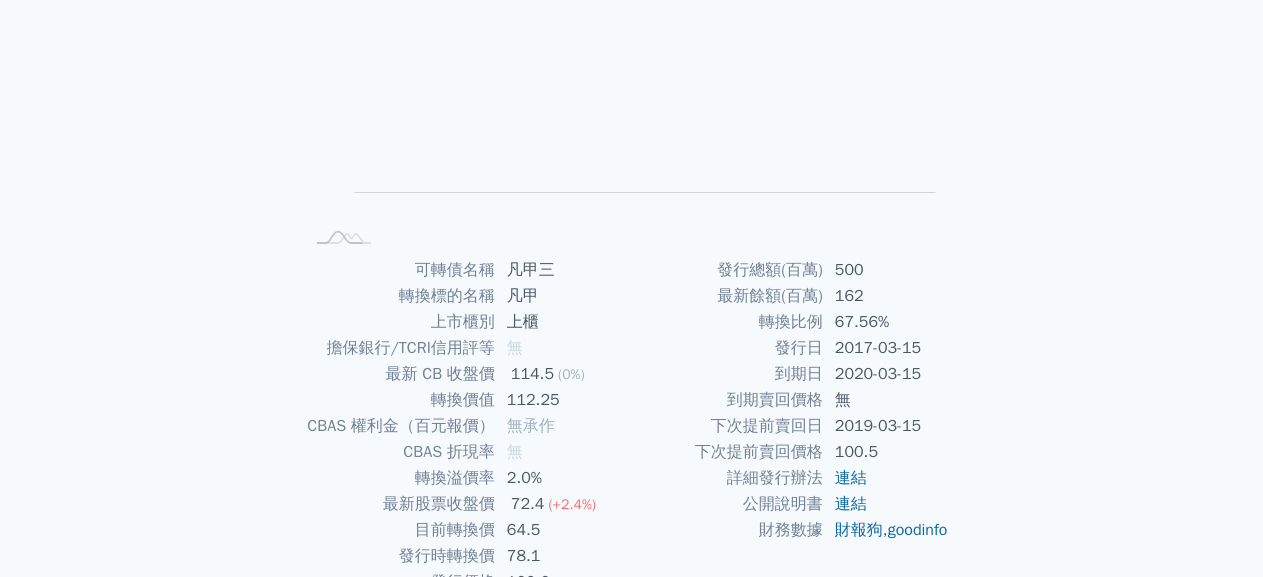 scroll, scrollTop: 300, scrollLeft: 0, axis: vertical 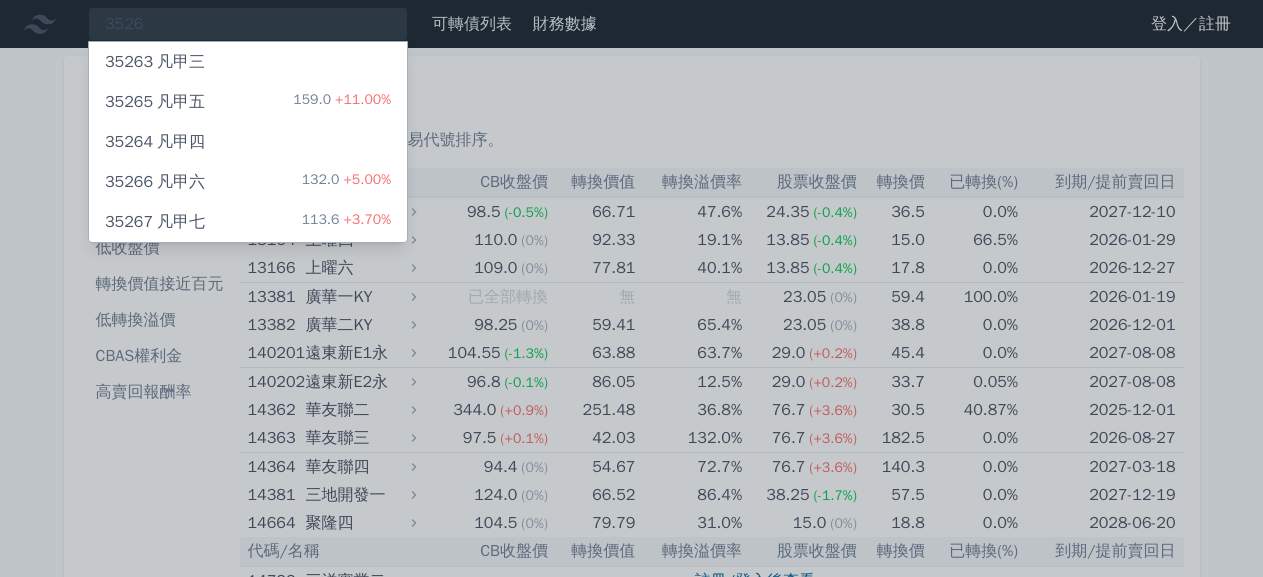 click on "35263 [NAME]" at bounding box center (248, 62) 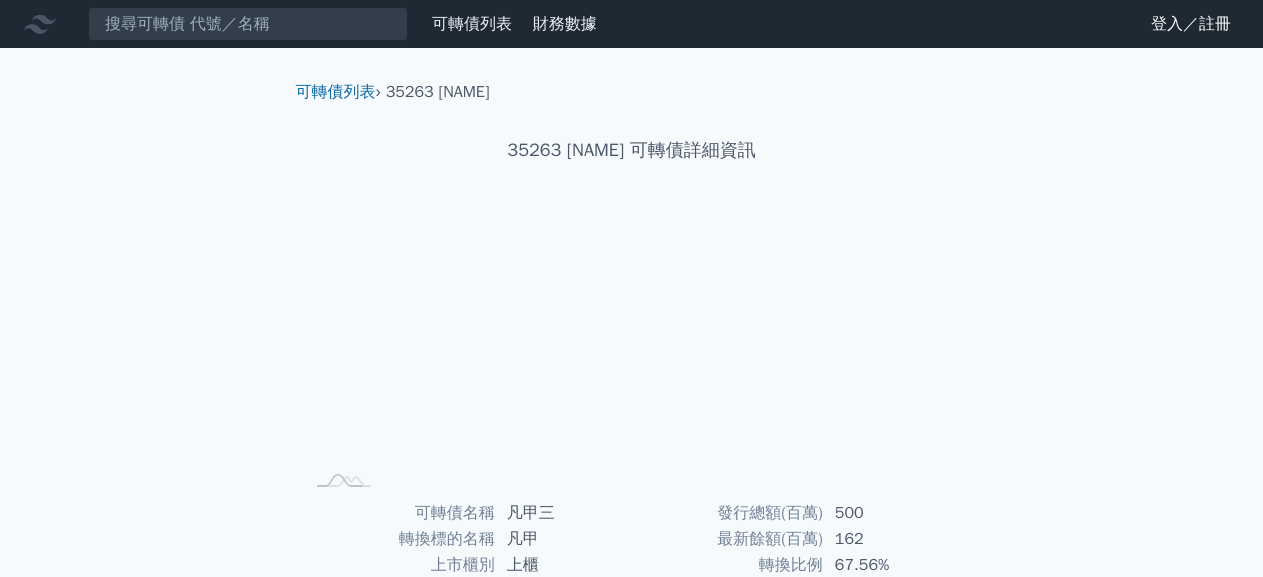 scroll, scrollTop: 300, scrollLeft: 0, axis: vertical 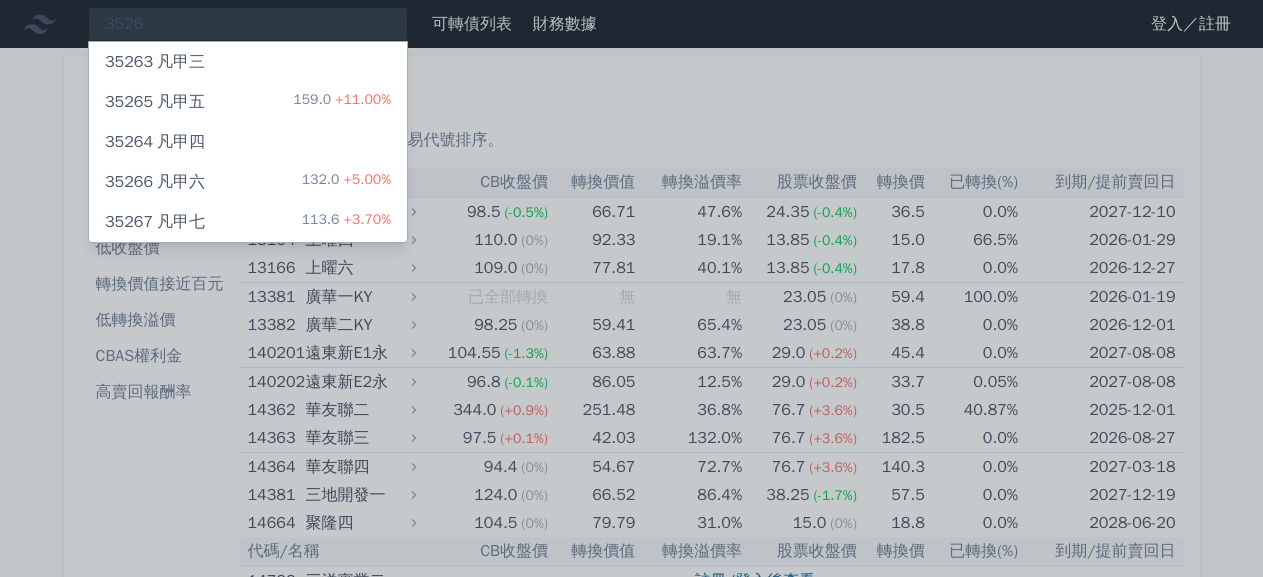 click on "35264" at bounding box center (129, 142) 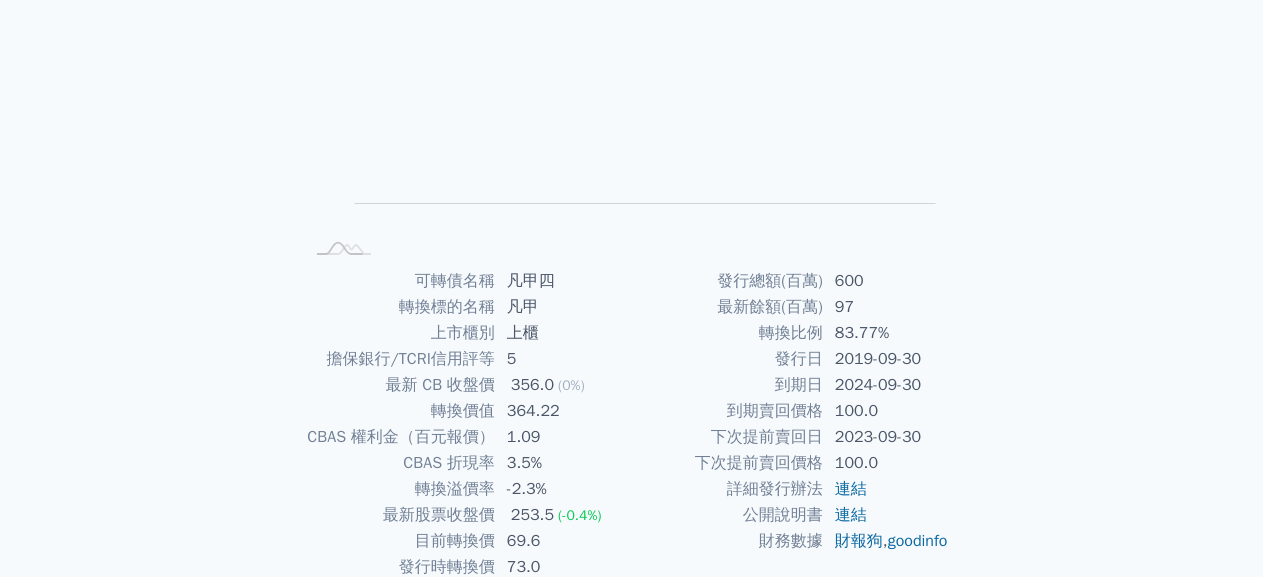 scroll, scrollTop: 300, scrollLeft: 0, axis: vertical 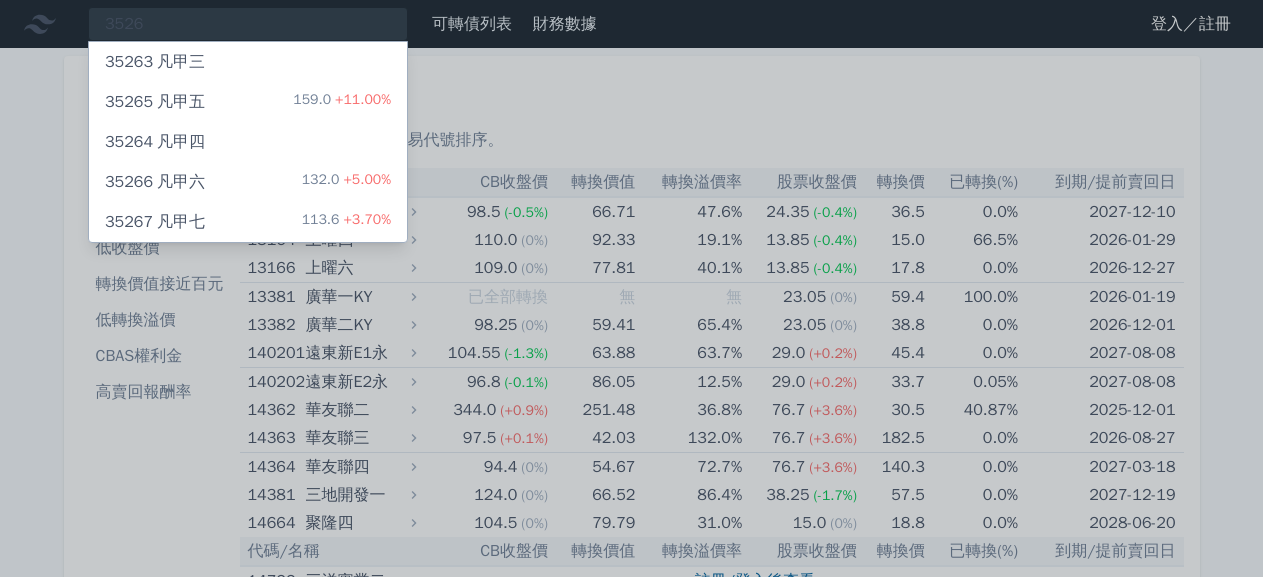 click on "35265 凡甲五" at bounding box center [155, 102] 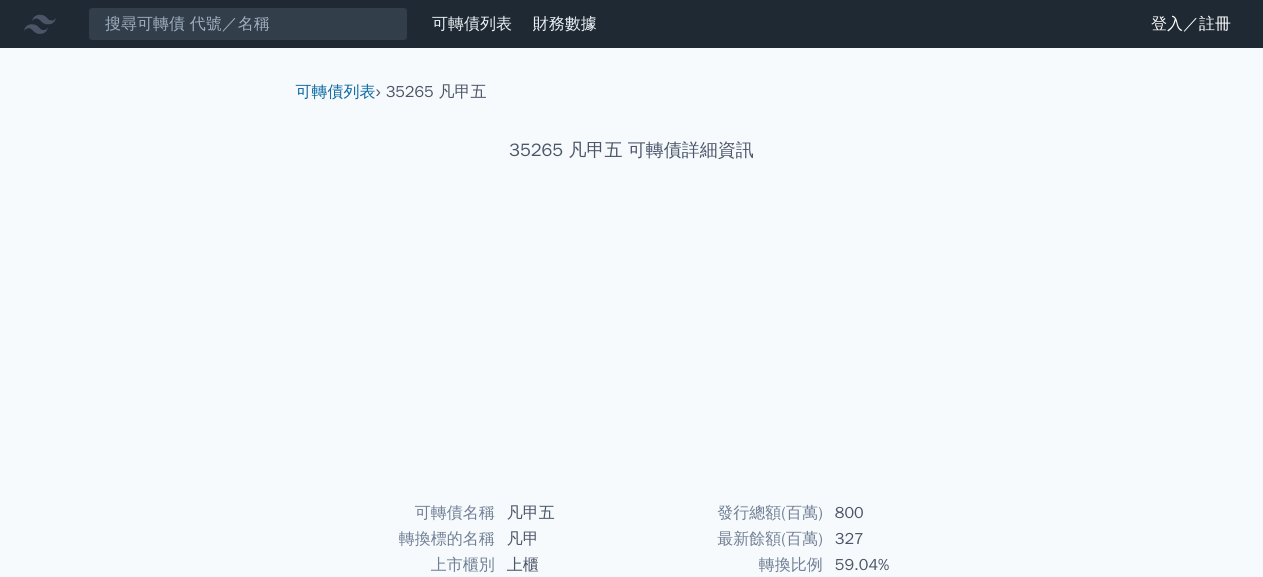 scroll, scrollTop: 300, scrollLeft: 0, axis: vertical 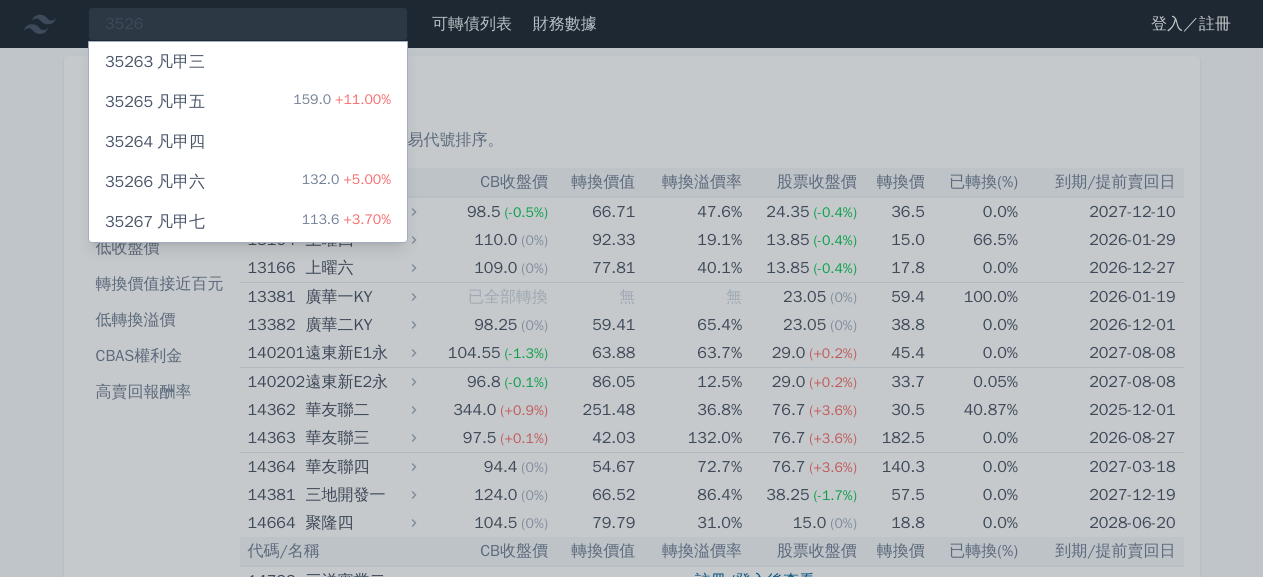 click on "35266 [NAME]
132.0 +5.00%" at bounding box center [248, 182] 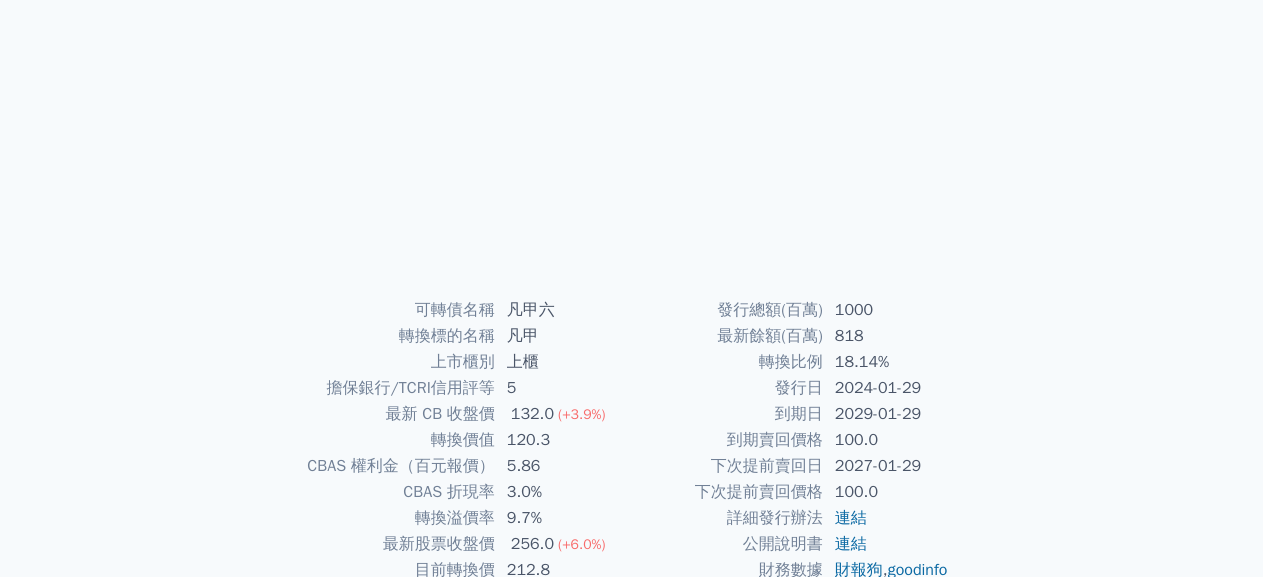 scroll, scrollTop: 349, scrollLeft: 0, axis: vertical 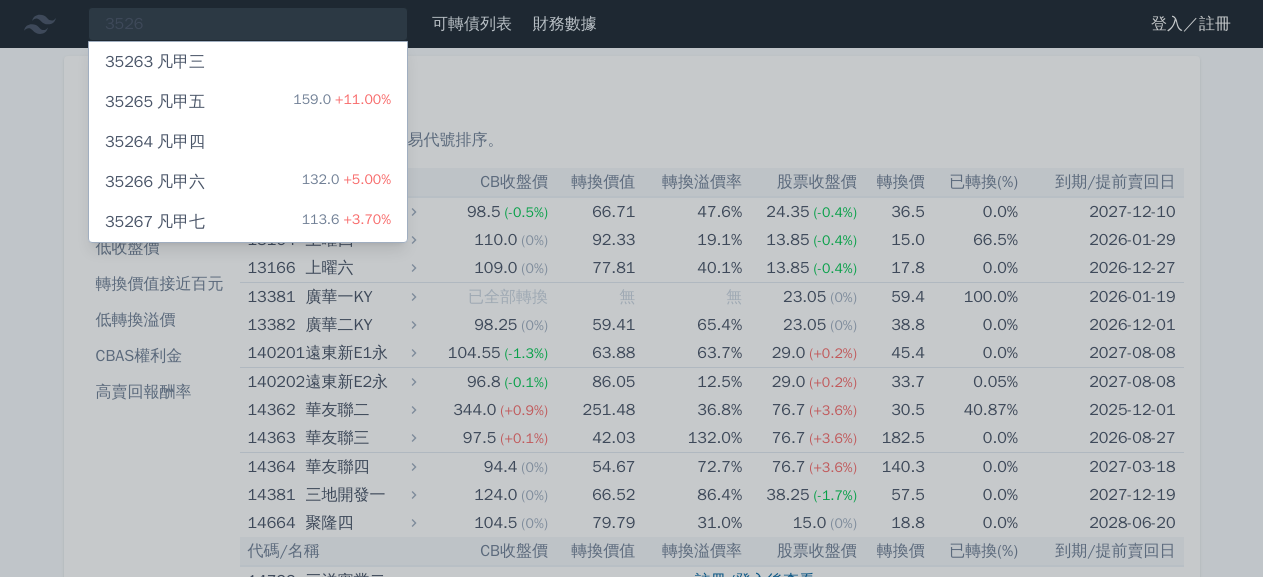 click on "35267 [NAME]
113.6 +3.70%" at bounding box center [248, 222] 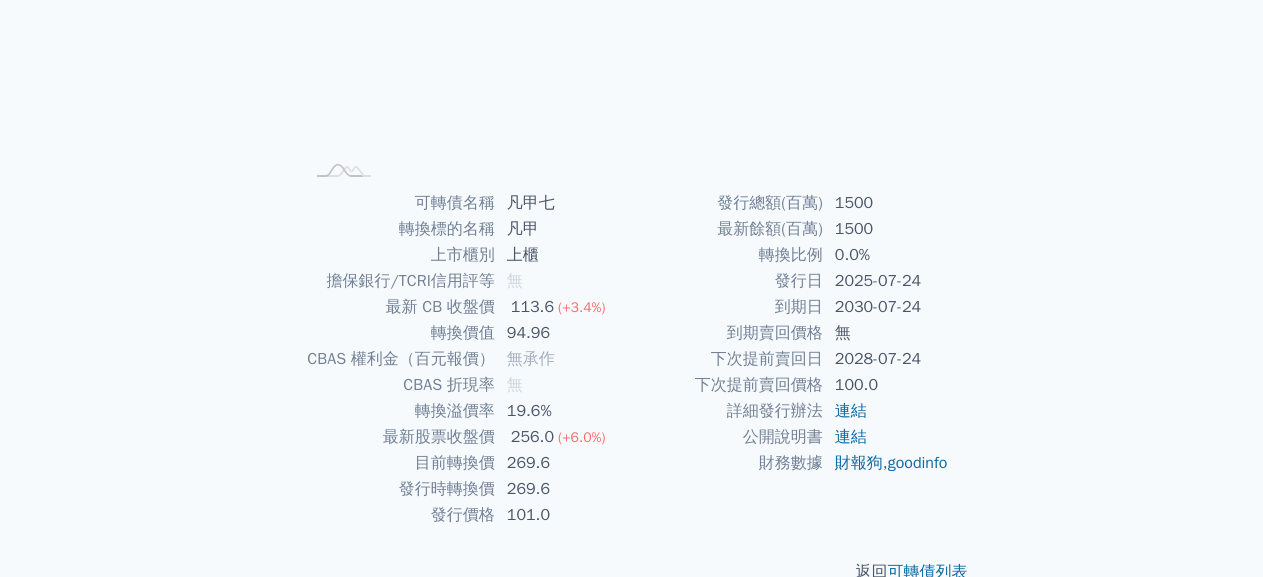 scroll, scrollTop: 349, scrollLeft: 0, axis: vertical 